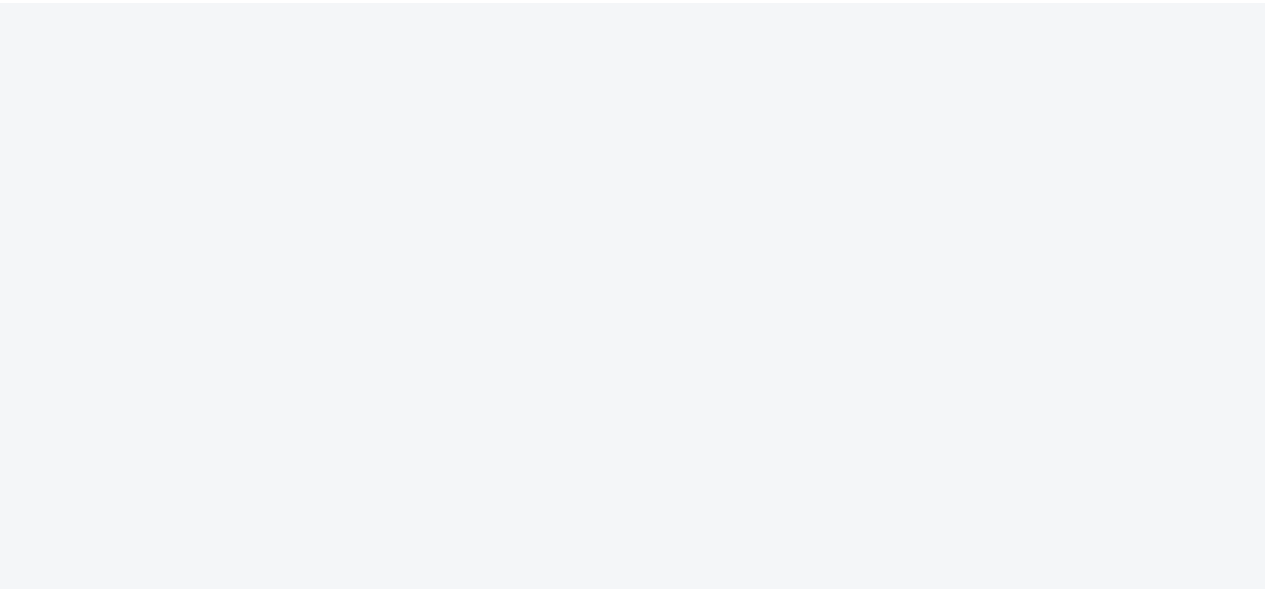 scroll, scrollTop: 0, scrollLeft: 0, axis: both 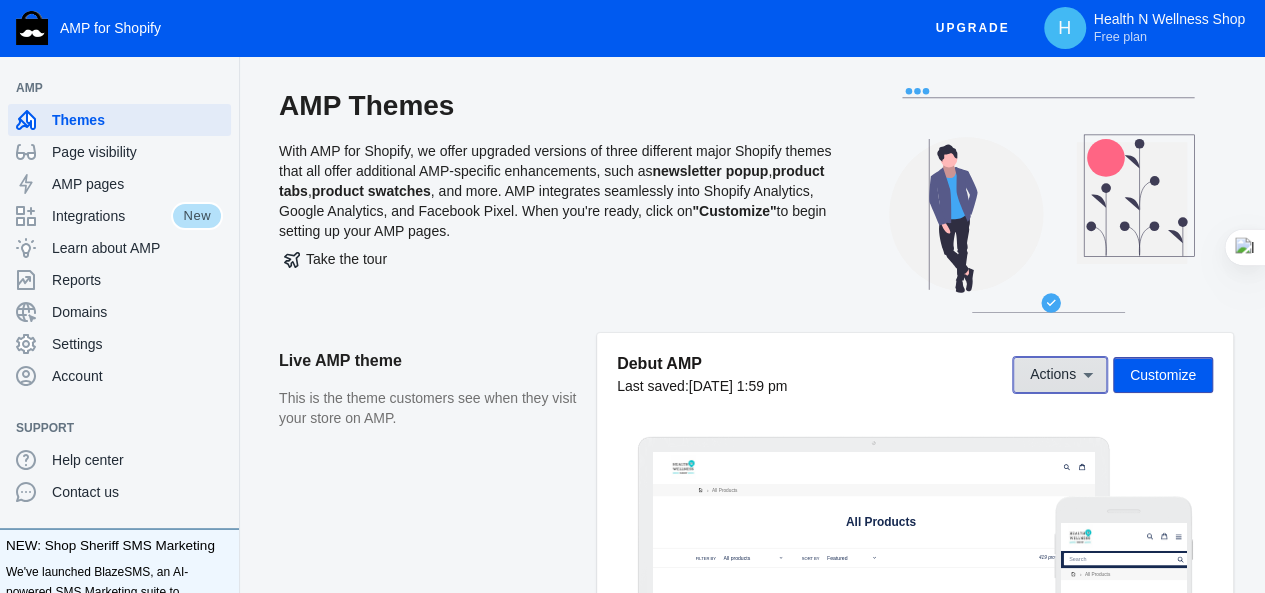 click on "Actions" at bounding box center (1060, 375) 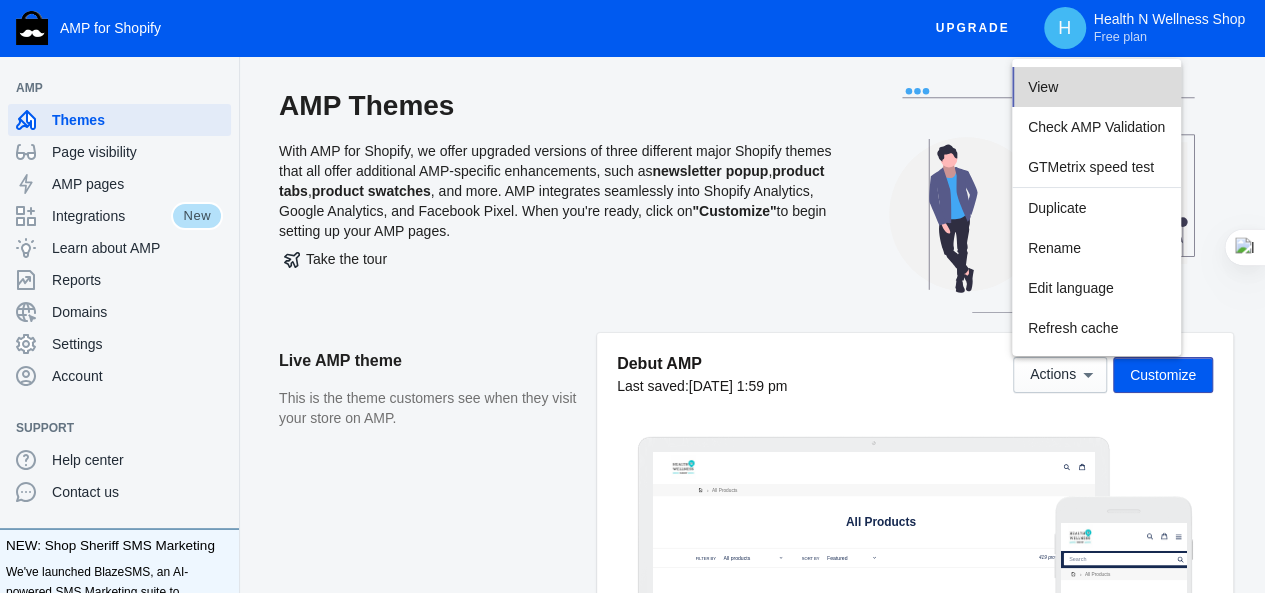 click on "View" at bounding box center (1043, 87) 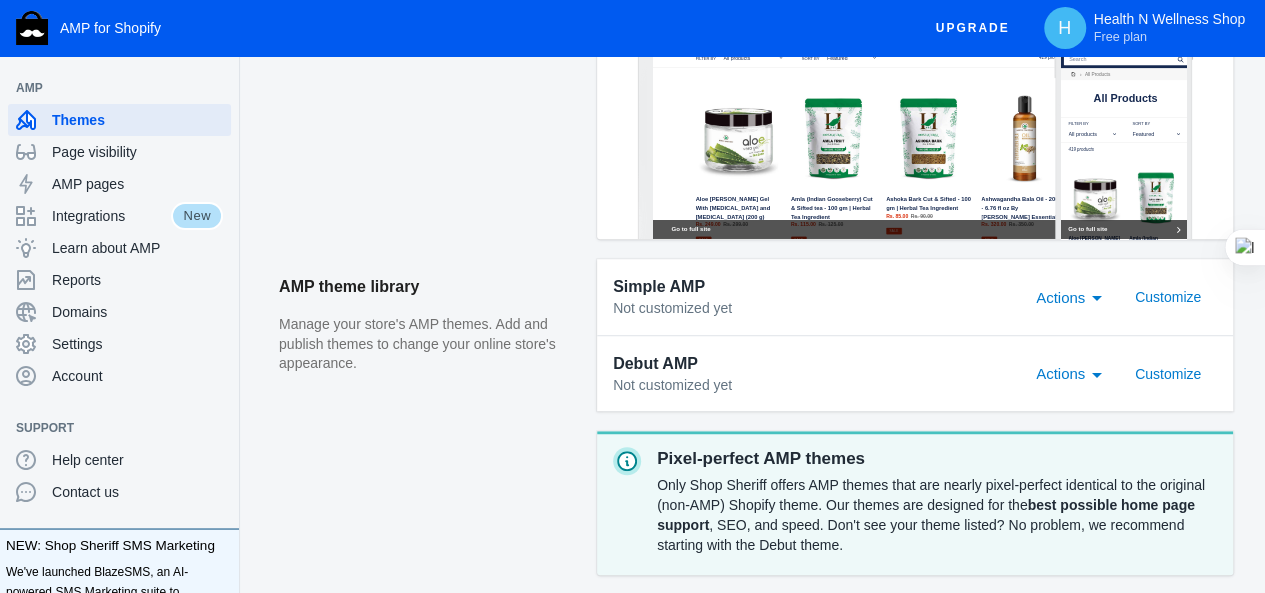 scroll, scrollTop: 818, scrollLeft: 0, axis: vertical 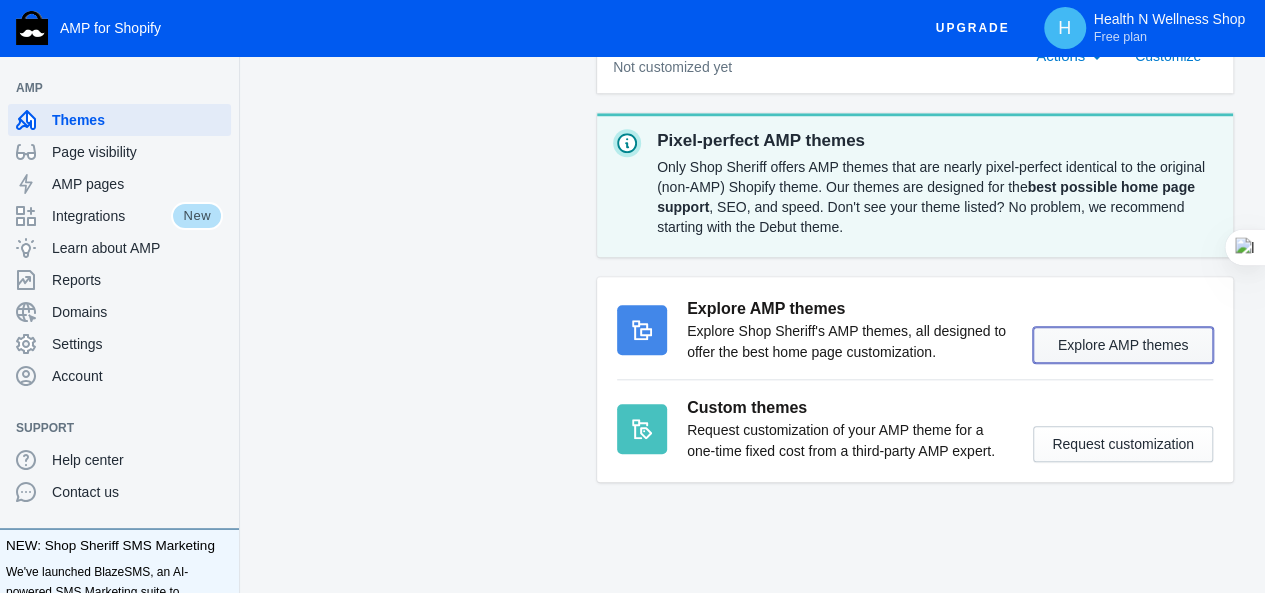click on "Explore AMP themes" at bounding box center [1123, 345] 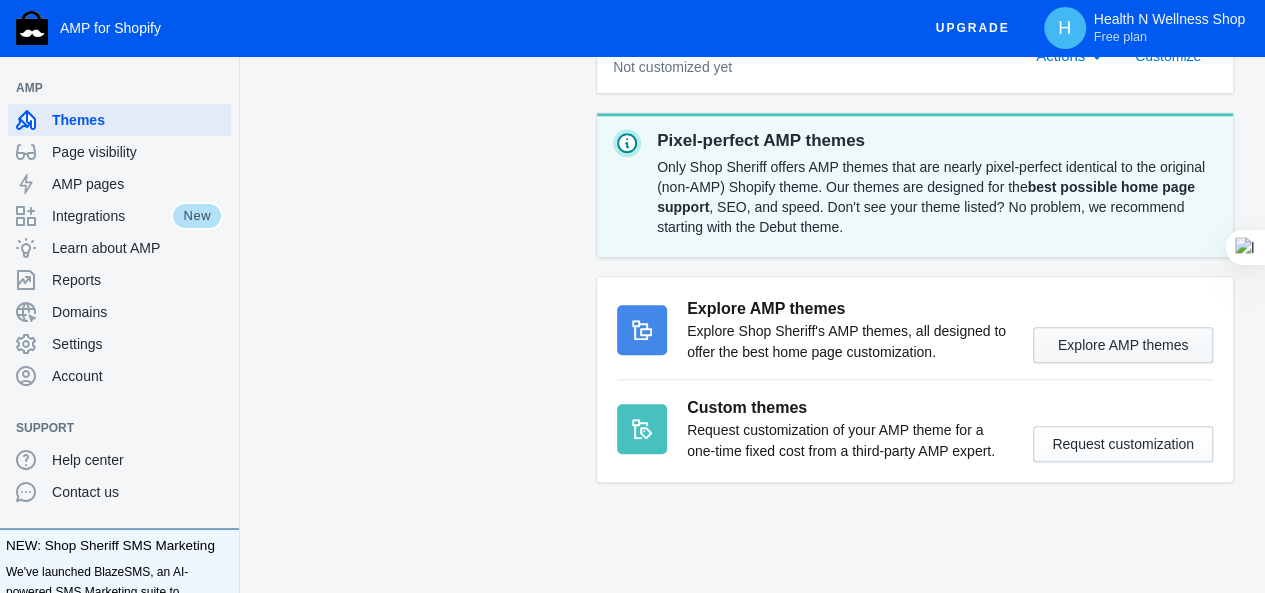 scroll, scrollTop: 0, scrollLeft: 0, axis: both 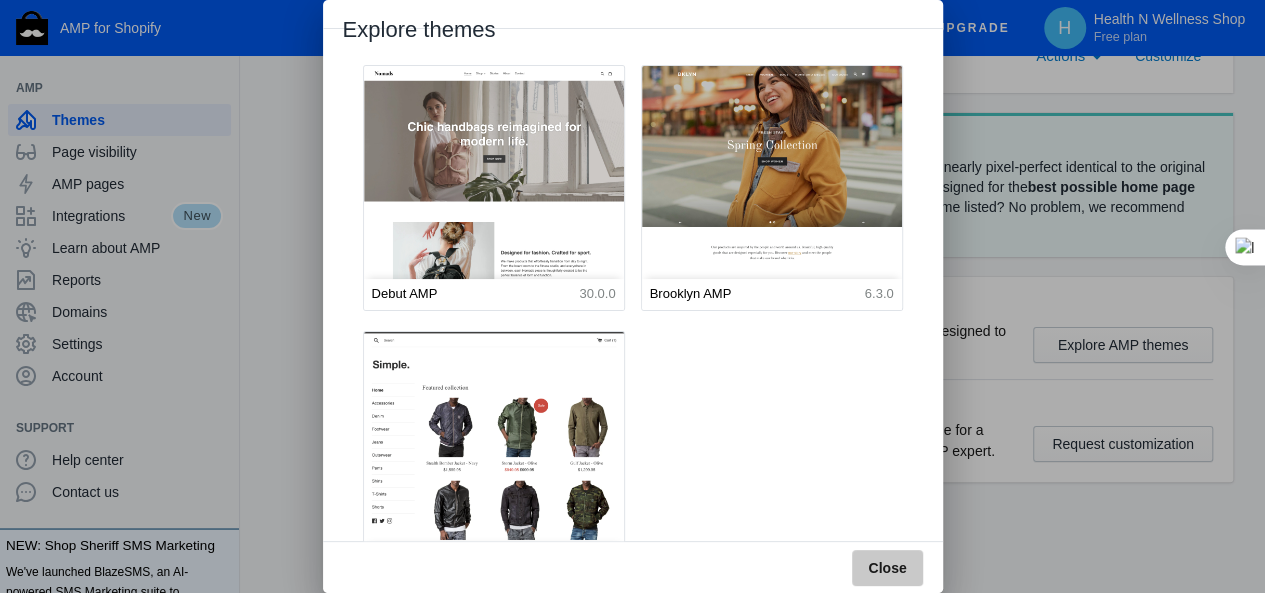 click on "Close" at bounding box center (887, 568) 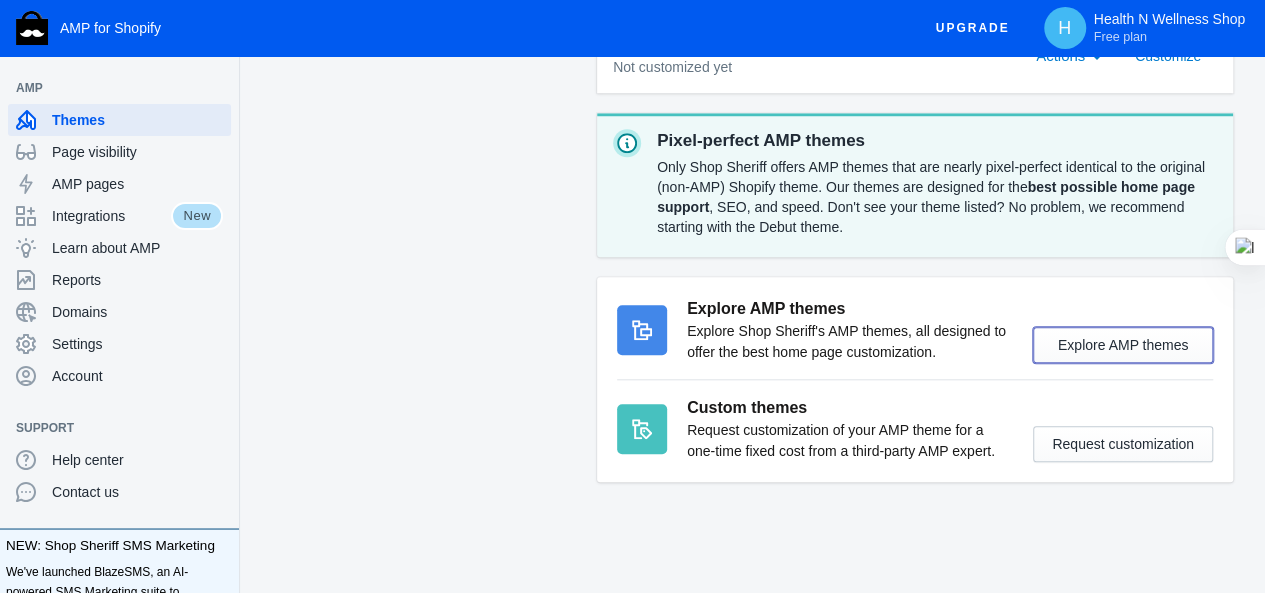 scroll, scrollTop: 0, scrollLeft: 0, axis: both 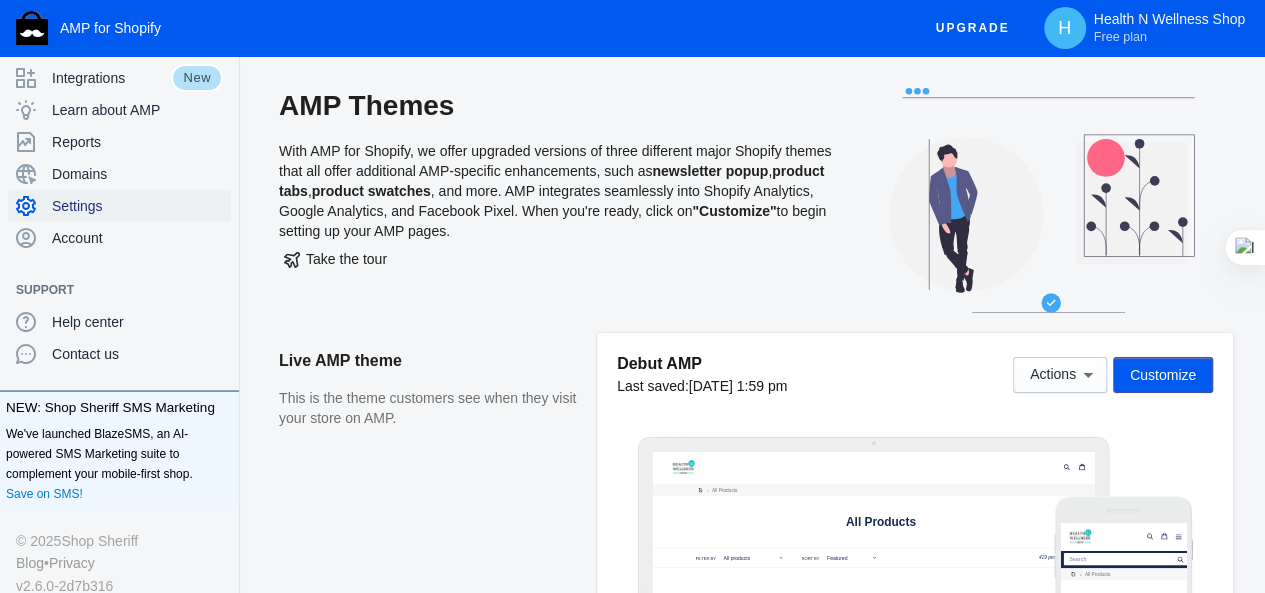 click on "Settings" at bounding box center (137, 206) 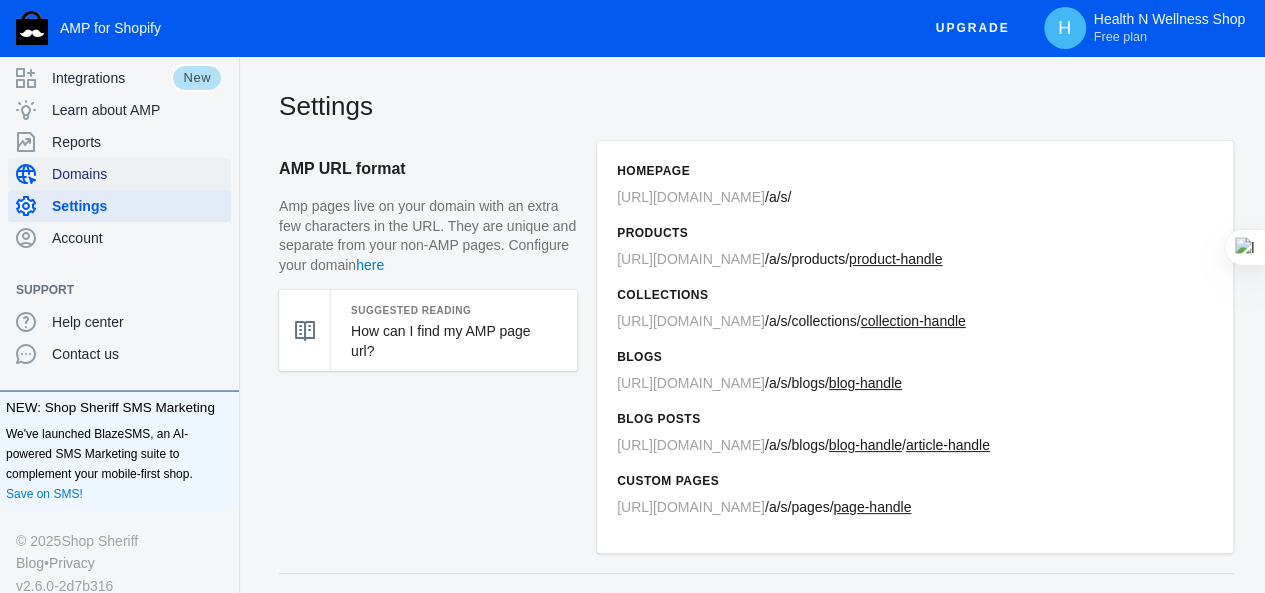 click on "Domains" at bounding box center [137, 174] 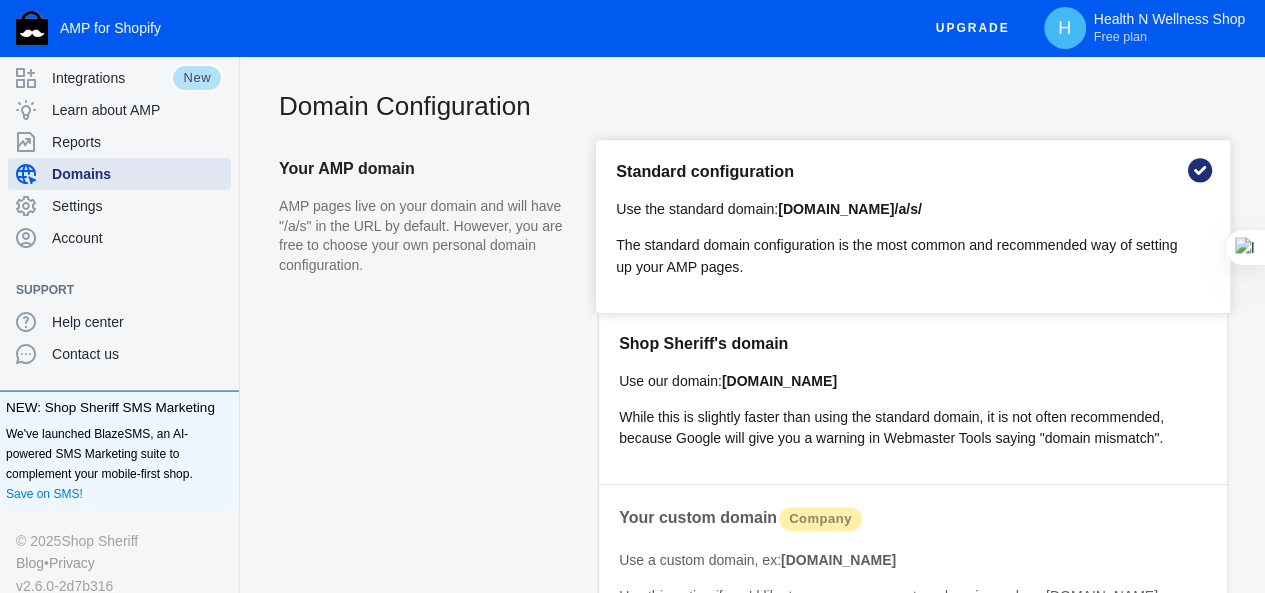 scroll, scrollTop: 389, scrollLeft: 0, axis: vertical 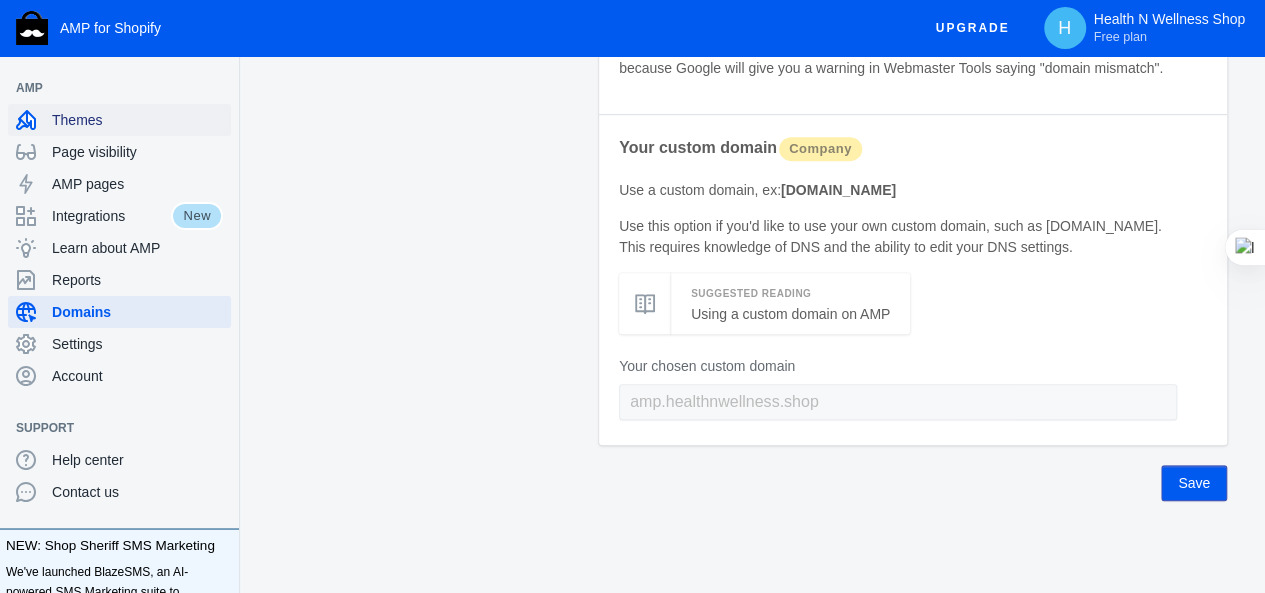 click on "Themes" 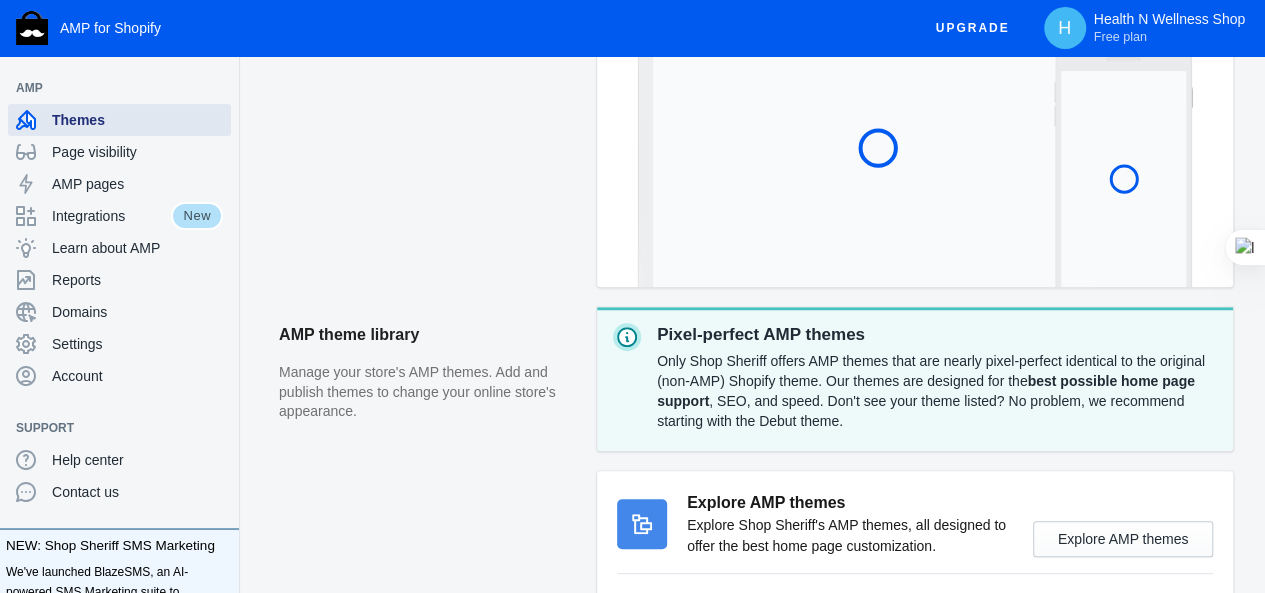 scroll, scrollTop: 0, scrollLeft: 0, axis: both 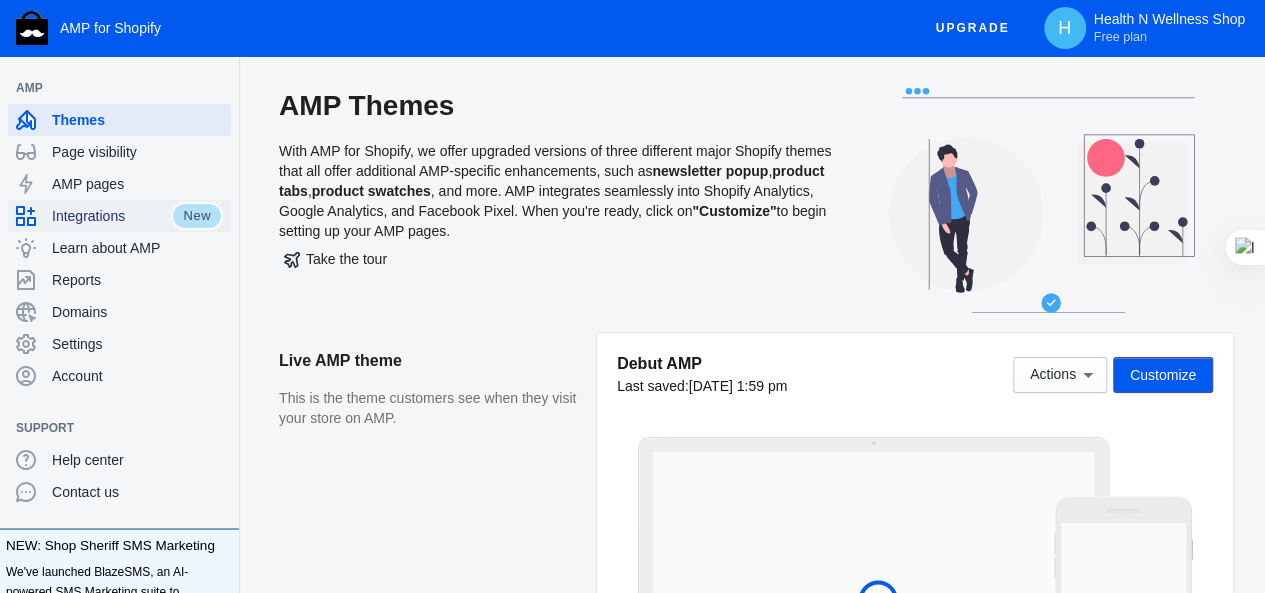 click on "Integrations" at bounding box center [111, 216] 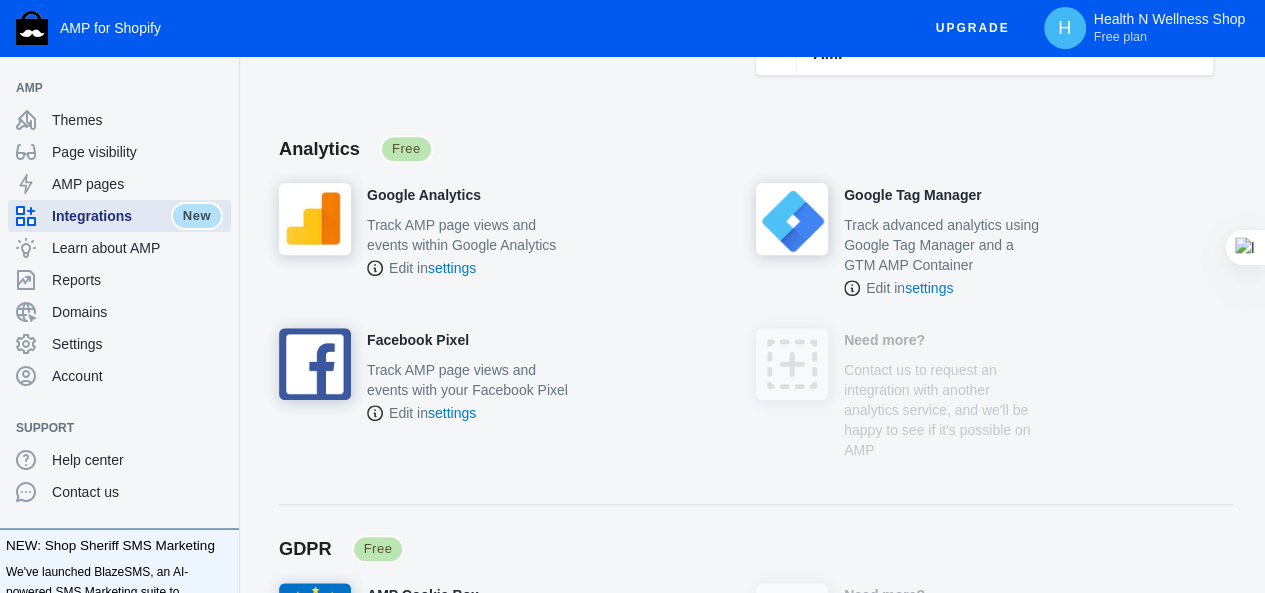 scroll, scrollTop: 0, scrollLeft: 0, axis: both 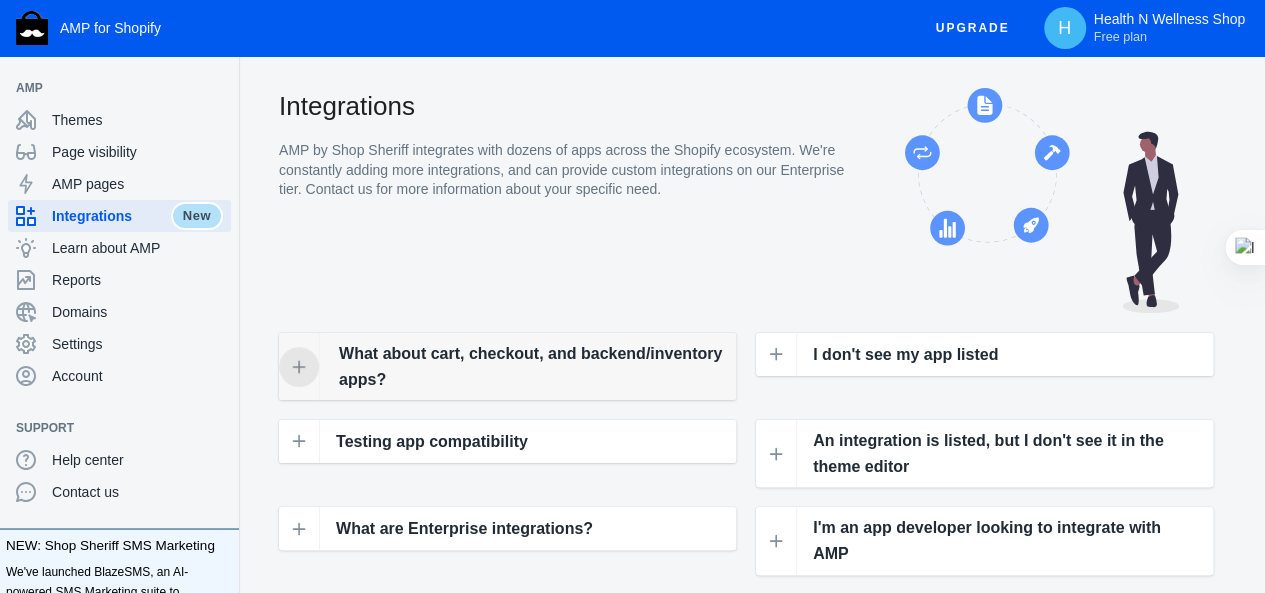 click 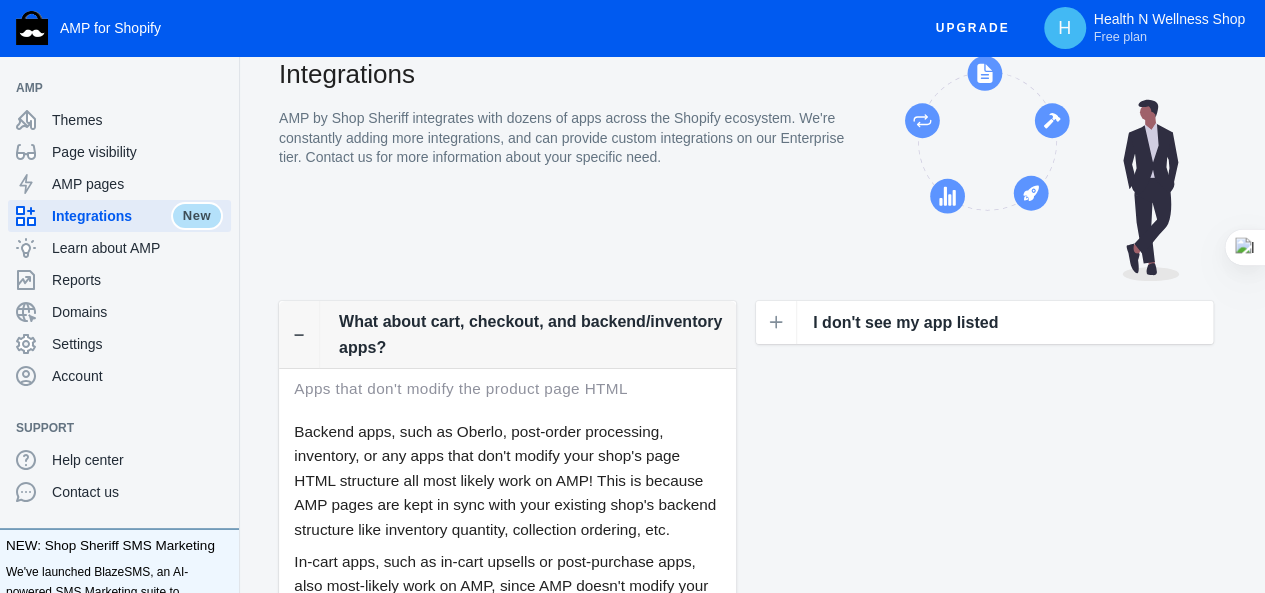 scroll, scrollTop: 0, scrollLeft: 0, axis: both 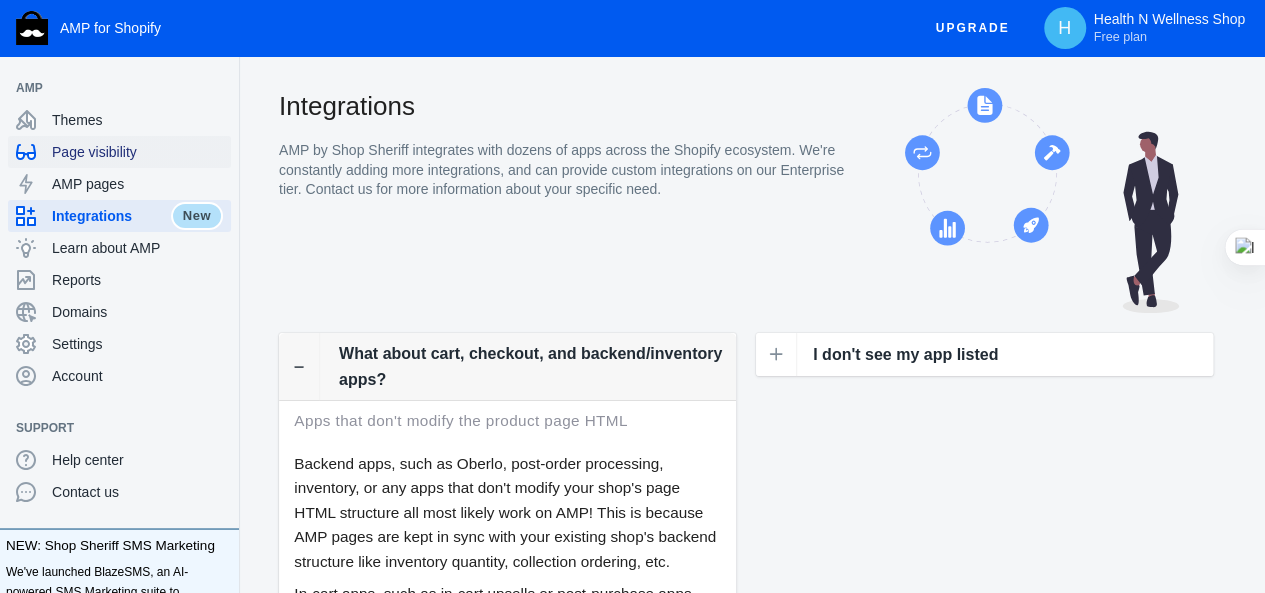 click on "Page visibility" at bounding box center (137, 152) 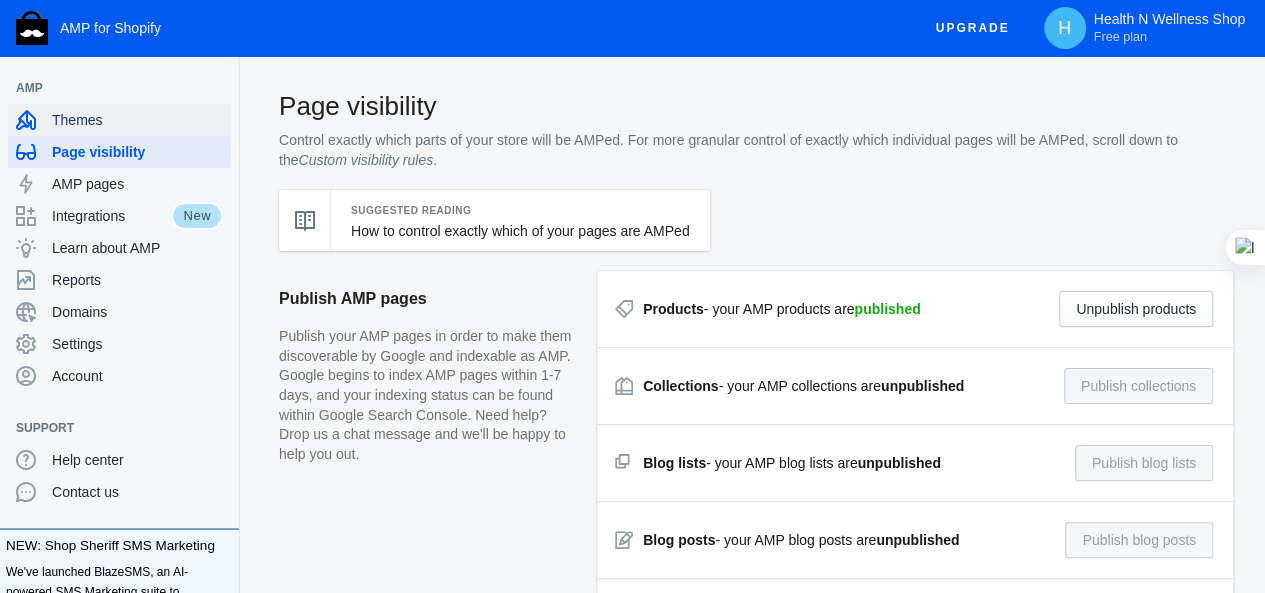 click on "Themes" 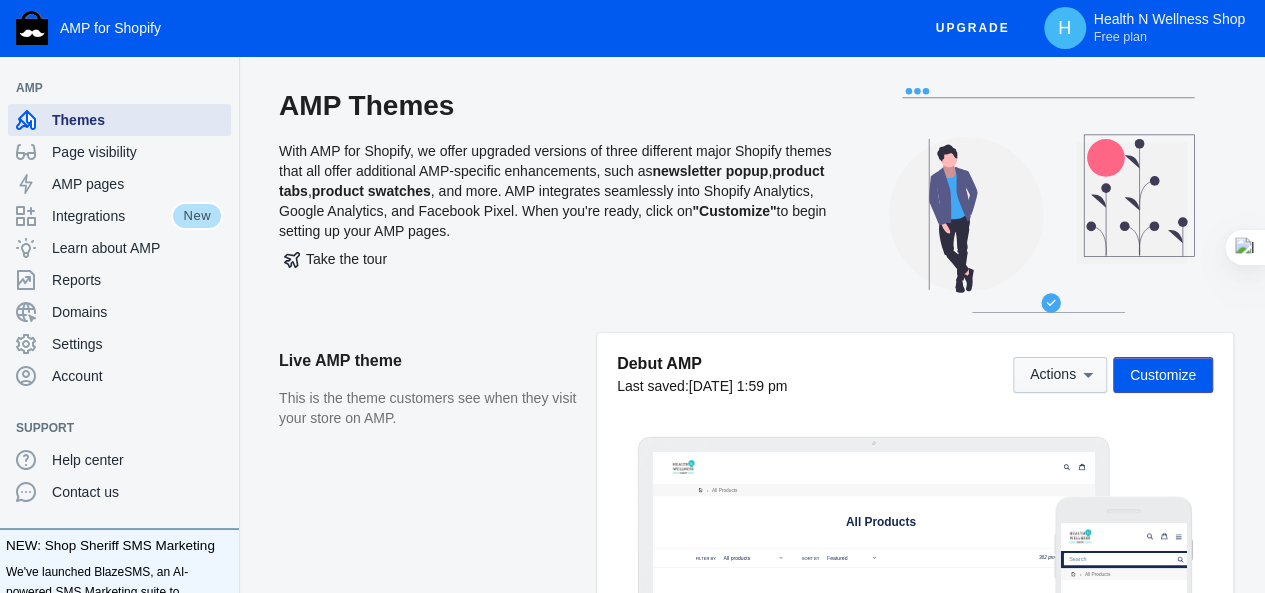 scroll, scrollTop: 0, scrollLeft: 0, axis: both 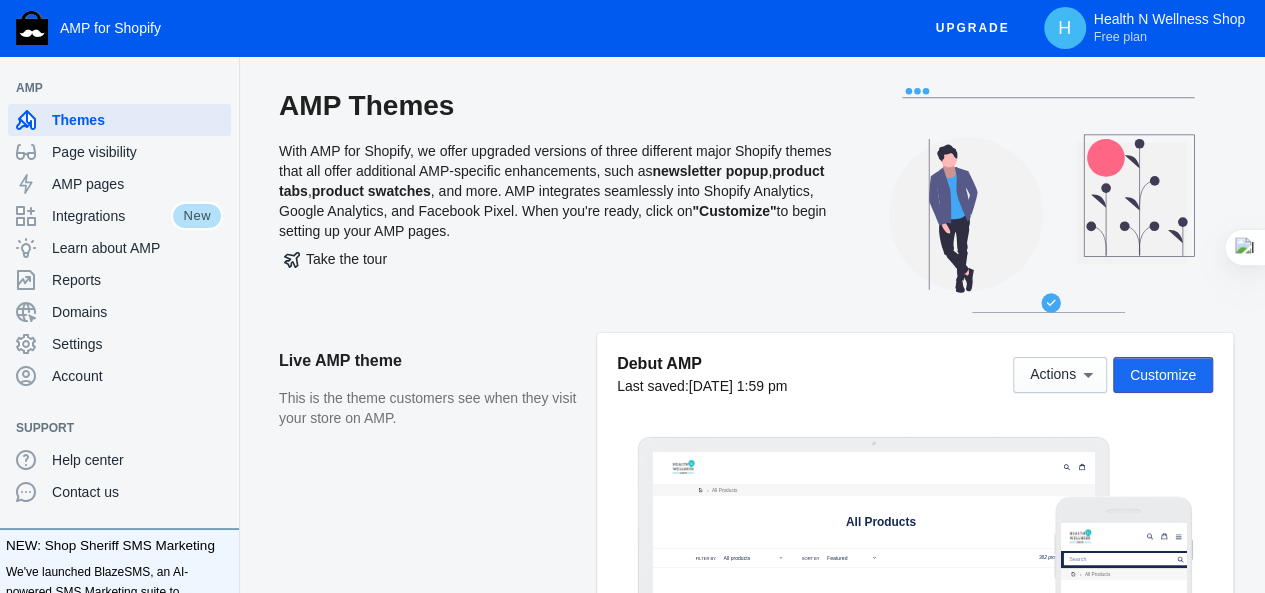 click on "Customize" at bounding box center [1163, 375] 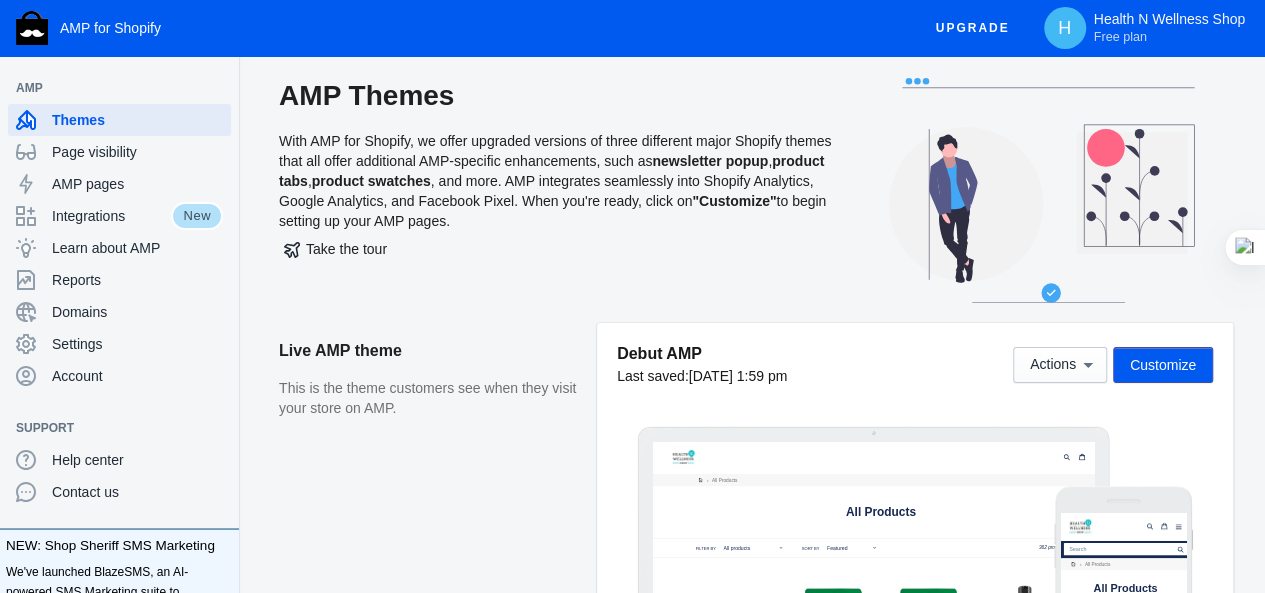 scroll, scrollTop: 0, scrollLeft: 0, axis: both 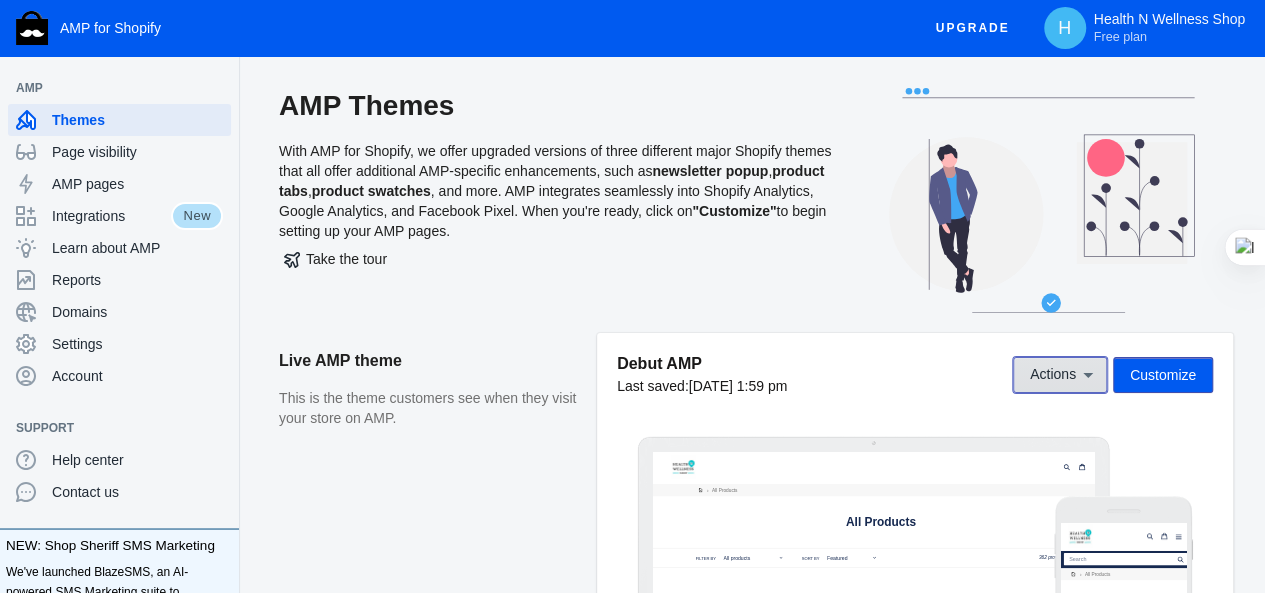click 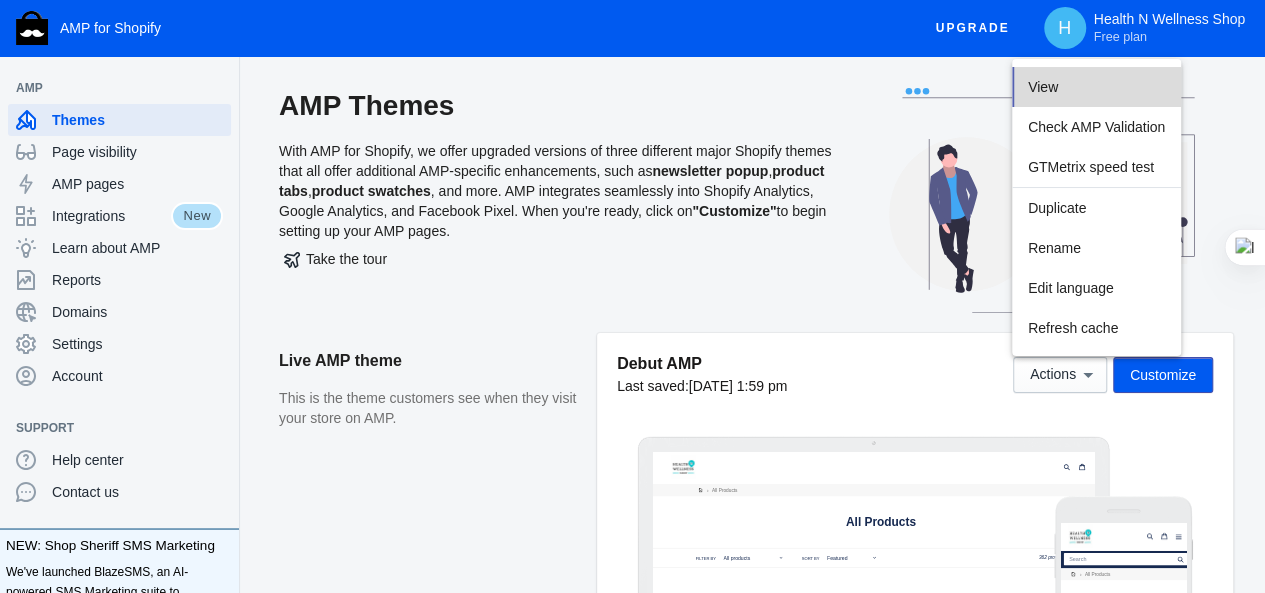 click on "View" at bounding box center [1096, 87] 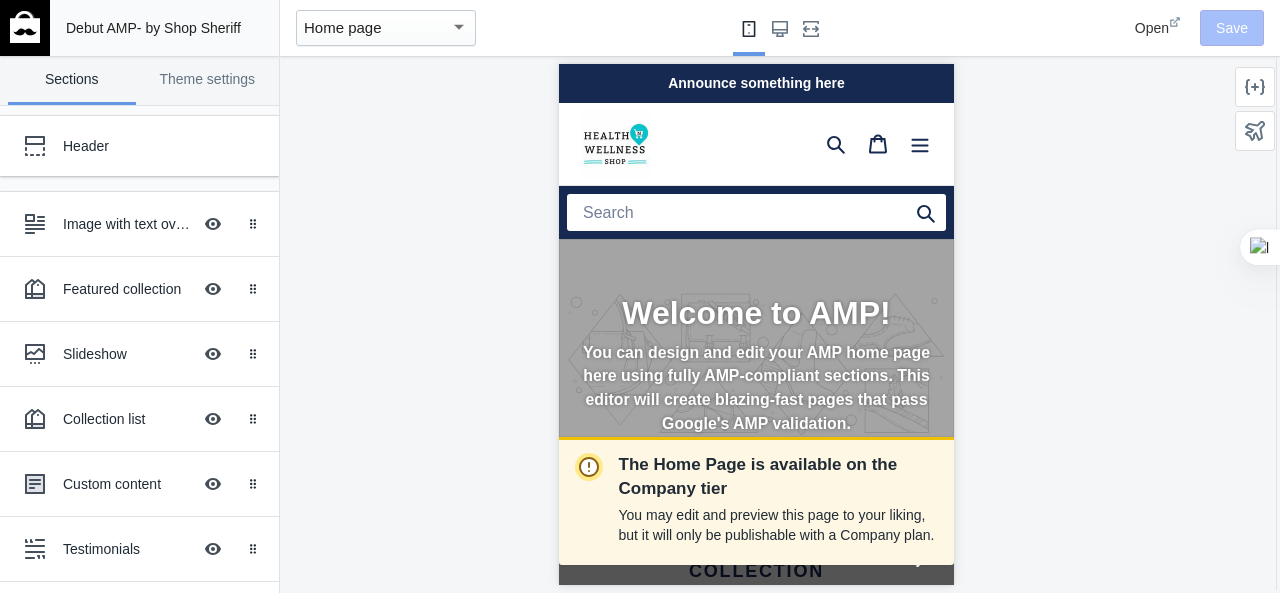 scroll, scrollTop: 500, scrollLeft: 0, axis: vertical 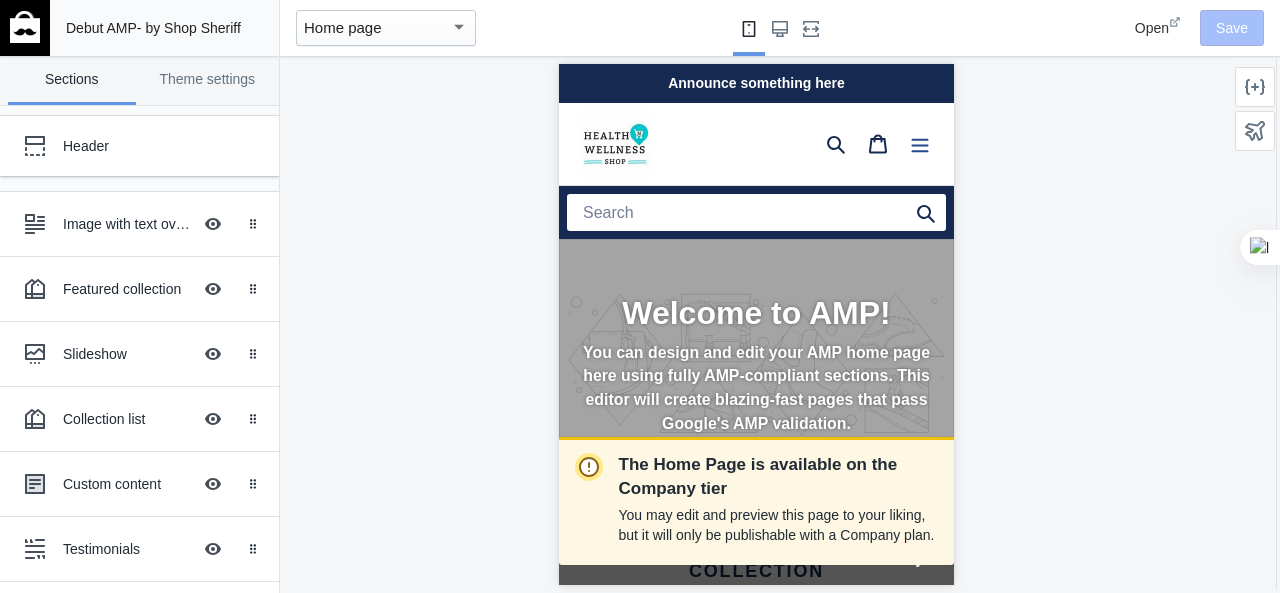 click 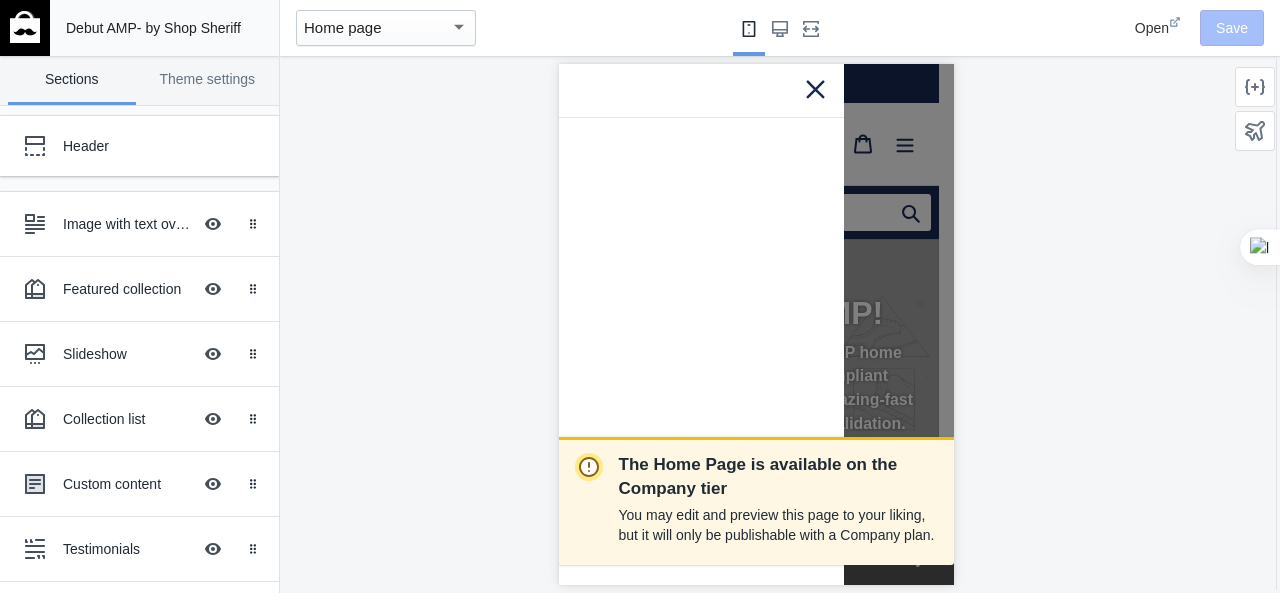 click 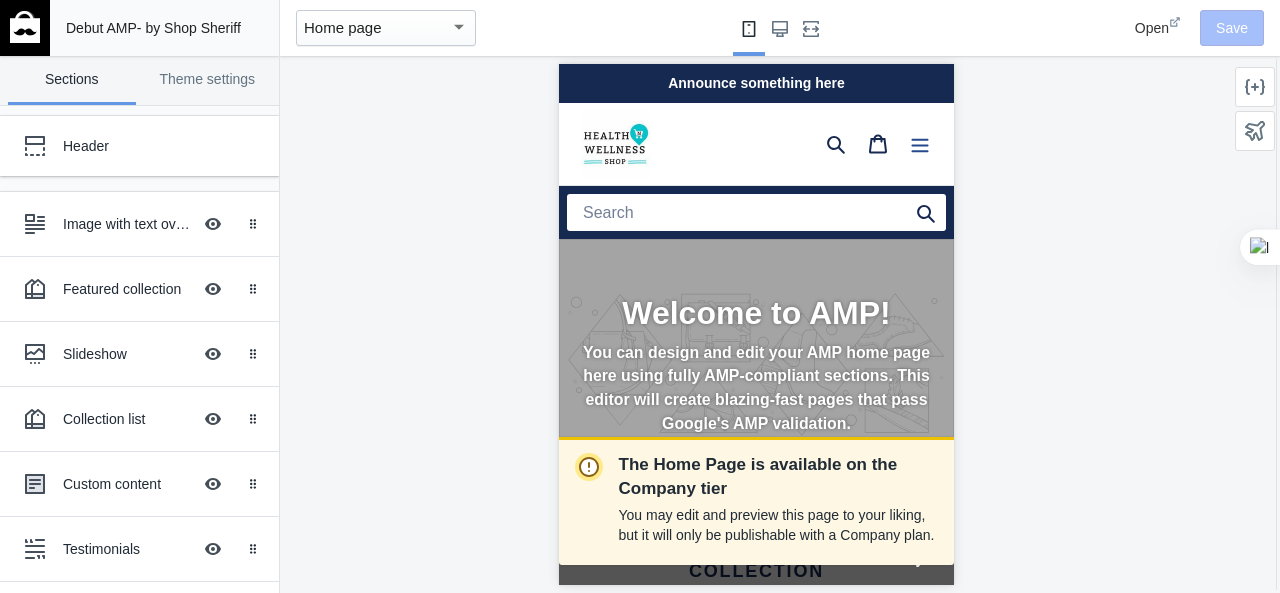 scroll, scrollTop: 0, scrollLeft: 0, axis: both 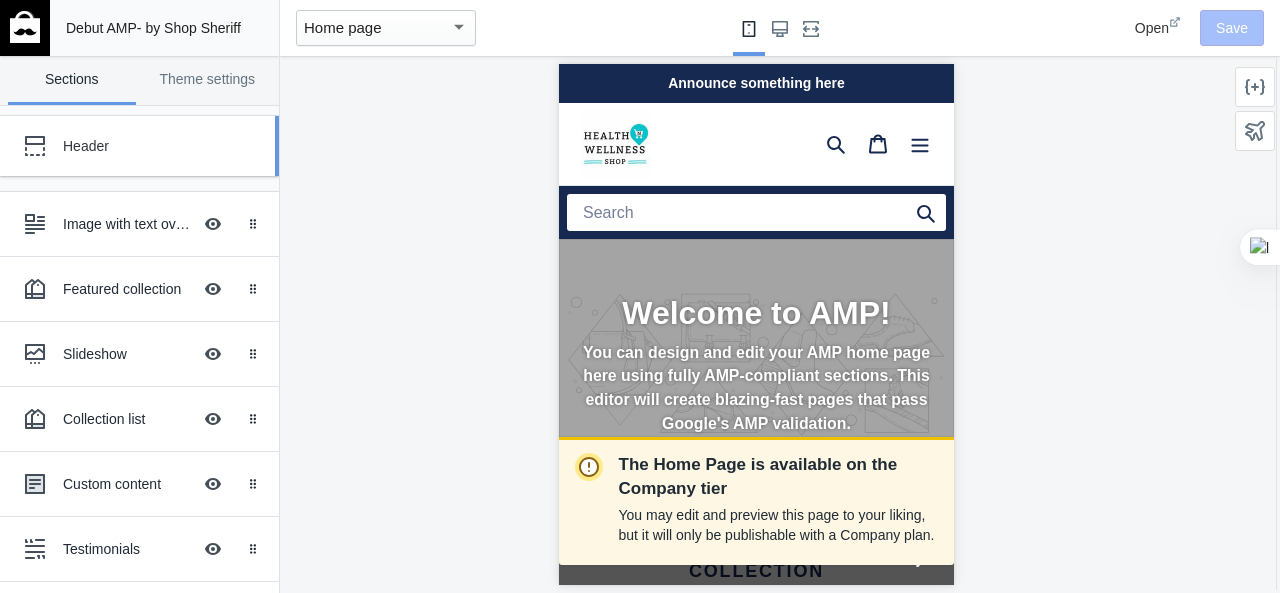 click on "Header" at bounding box center [125, 146] 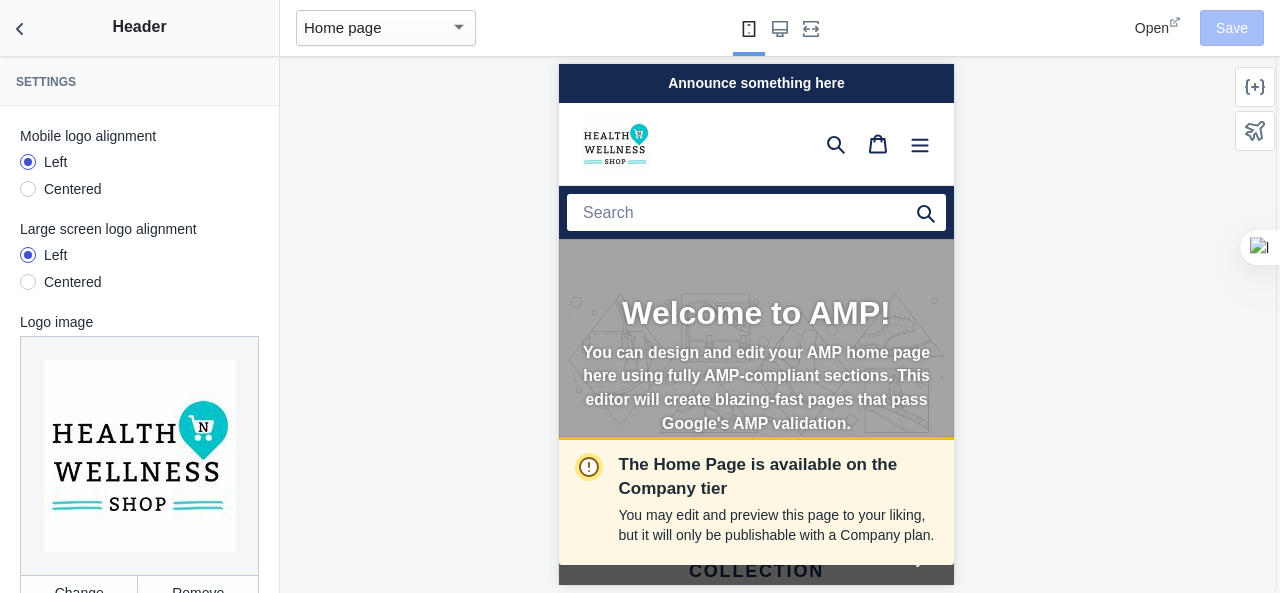 scroll, scrollTop: 0, scrollLeft: 336, axis: horizontal 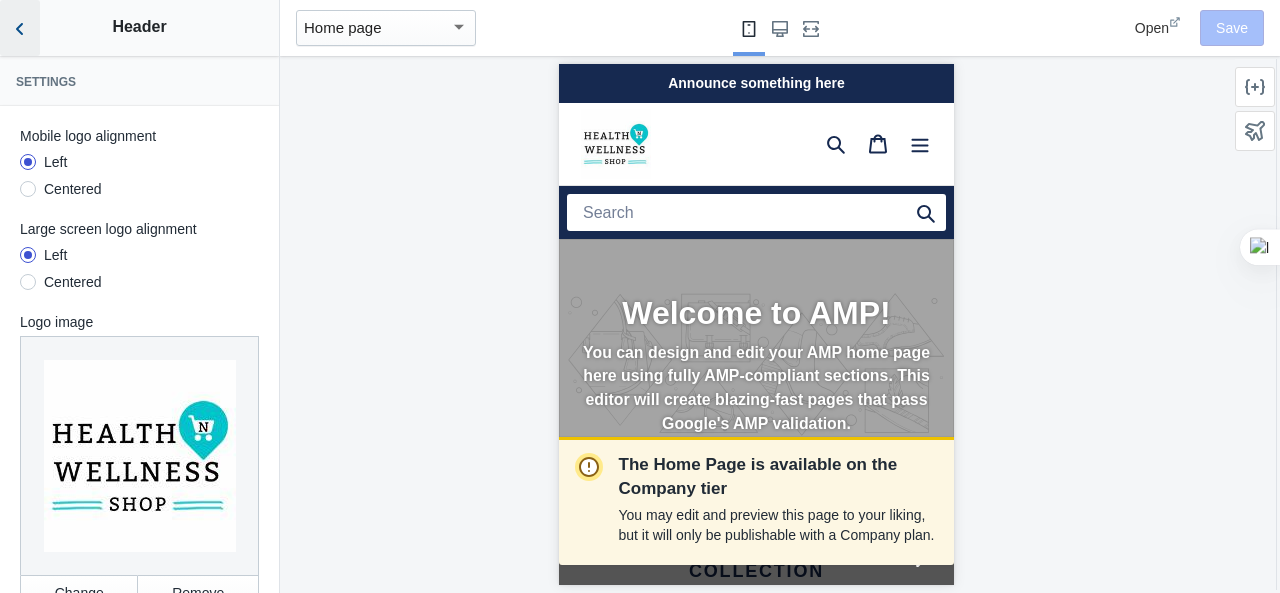 click 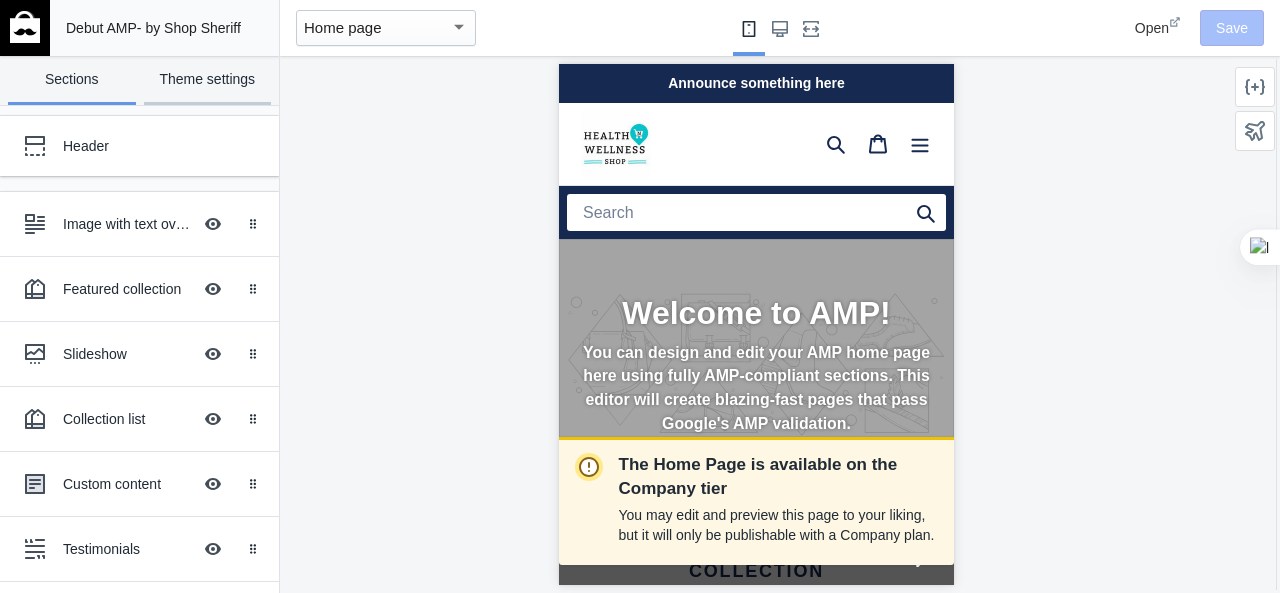 click on "Theme settings" at bounding box center (208, 80) 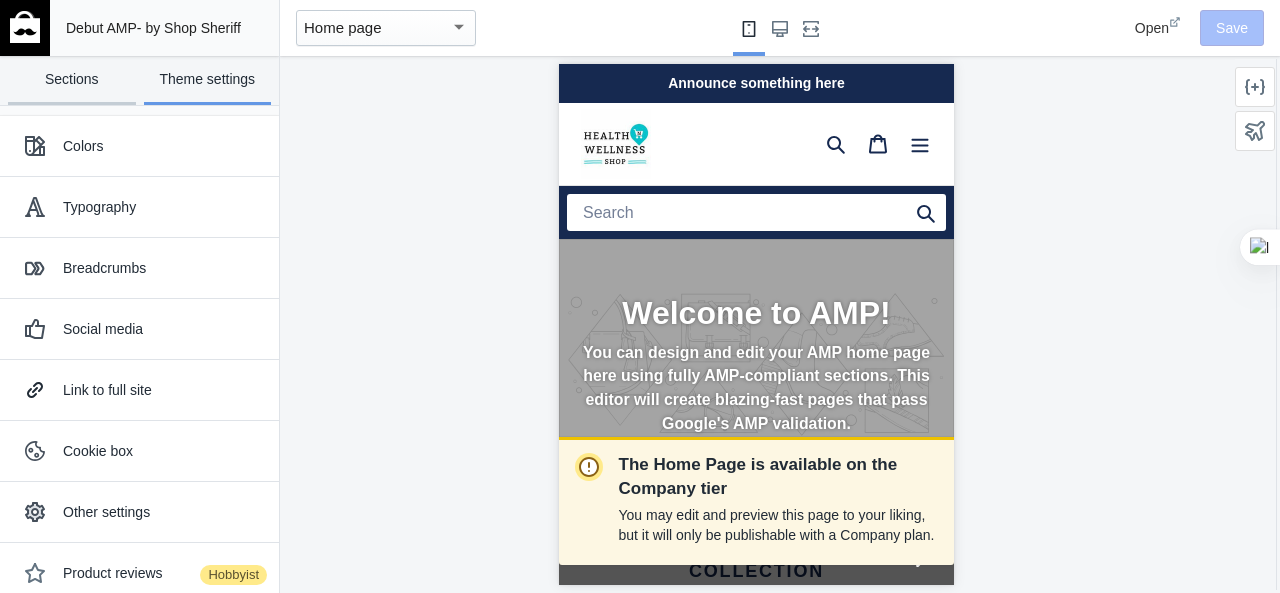 click on "Sections" at bounding box center (72, 80) 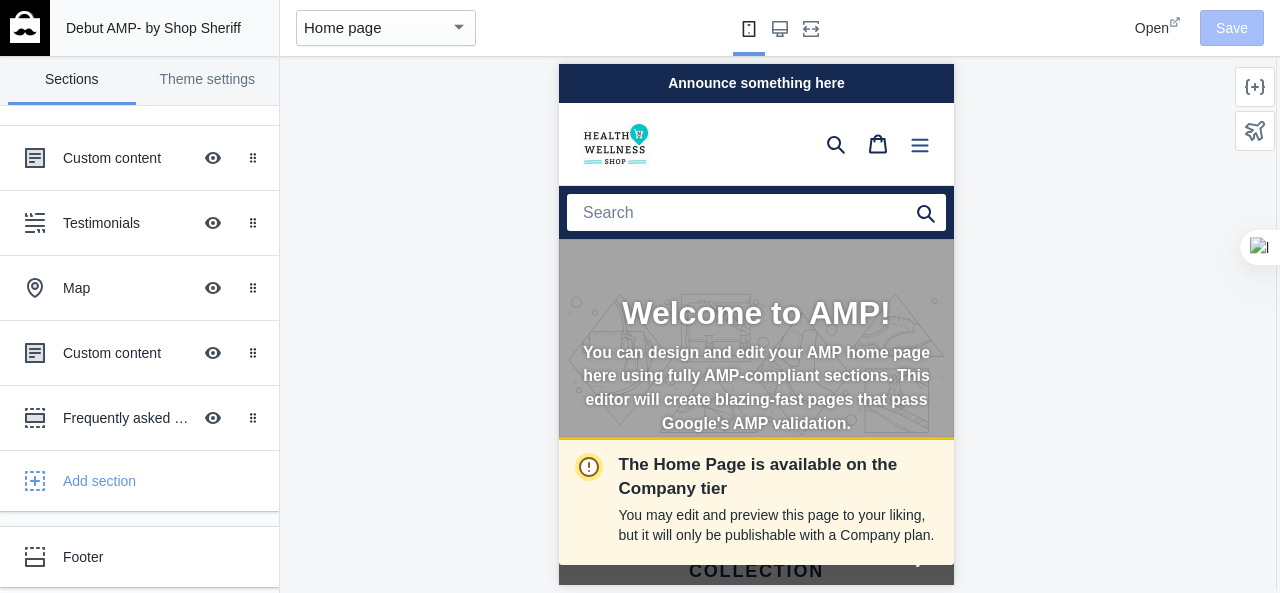 click 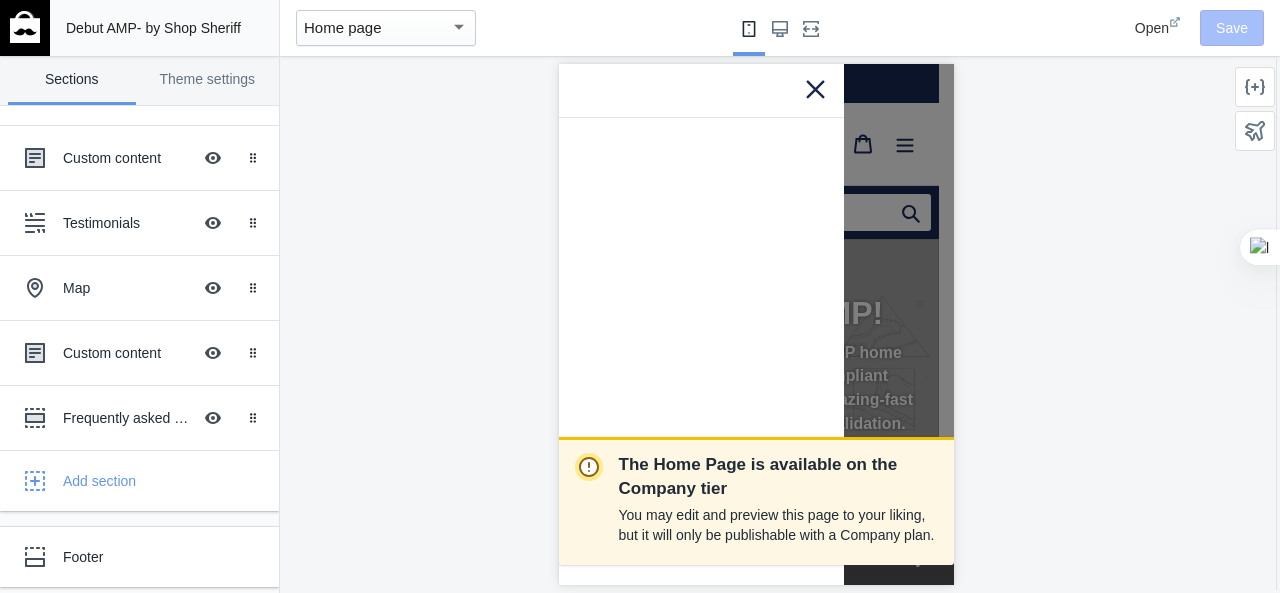click 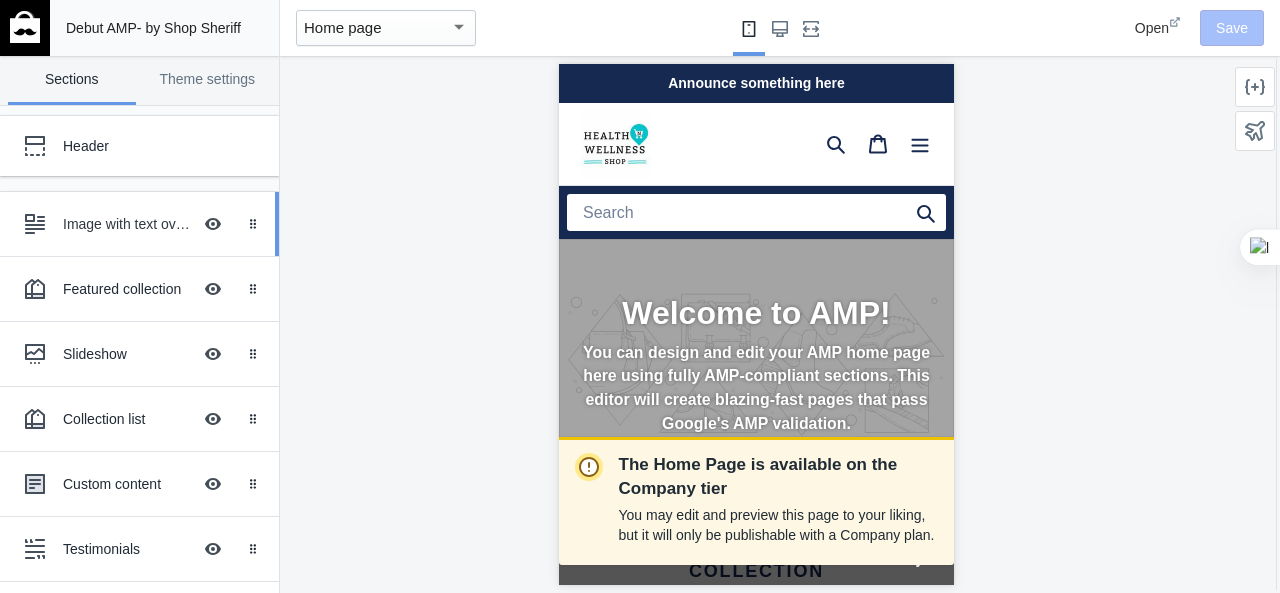 click on "Image with text overlay" at bounding box center (127, 224) 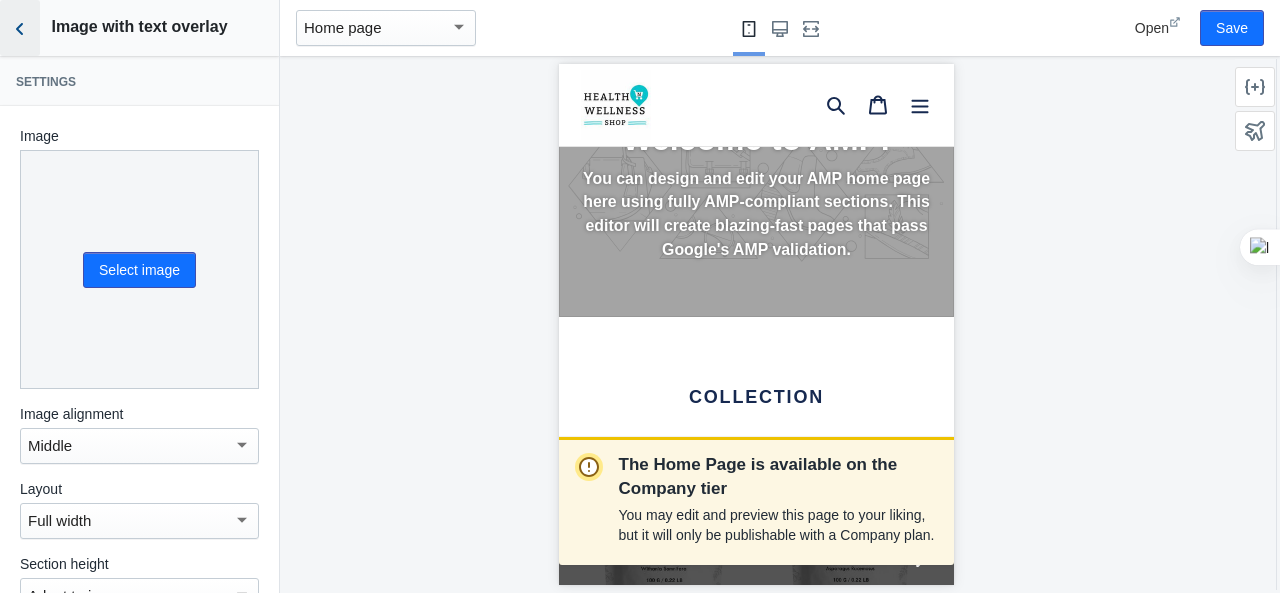 click at bounding box center (20, 28) 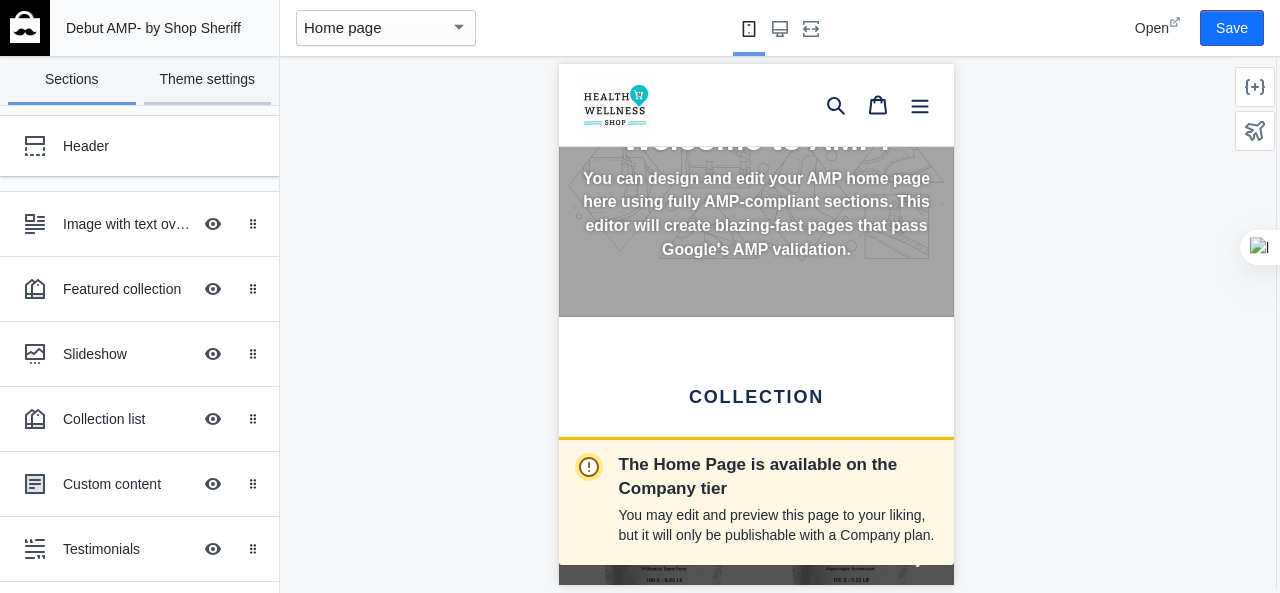 click on "Theme settings" at bounding box center [208, 80] 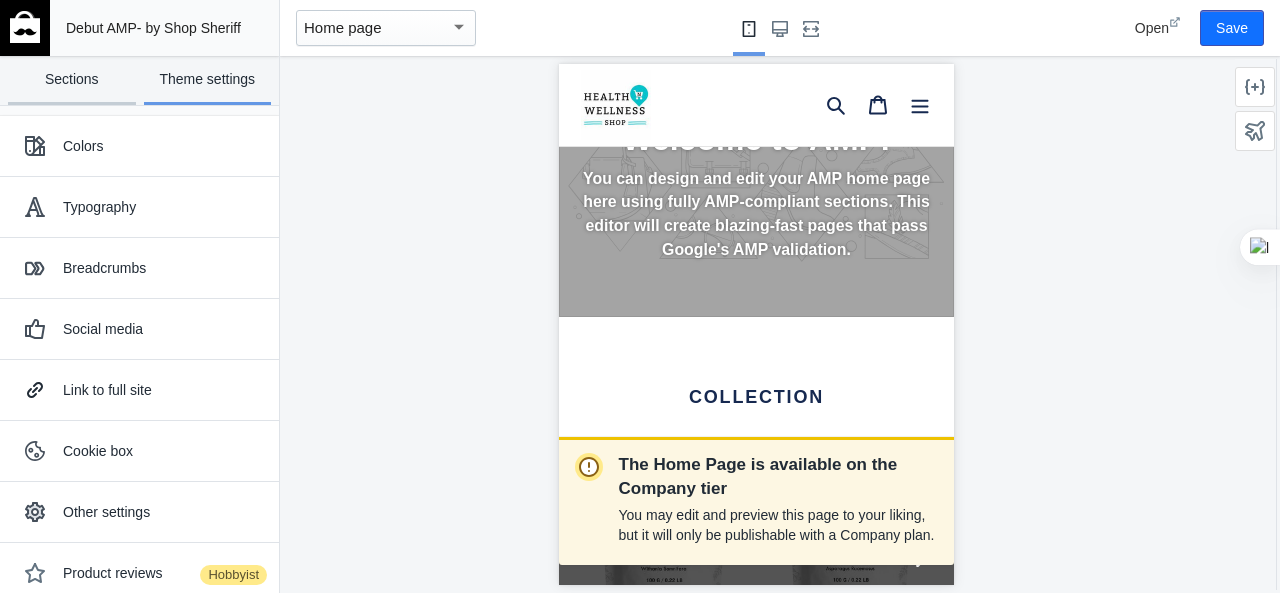 click on "Sections" at bounding box center (72, 80) 